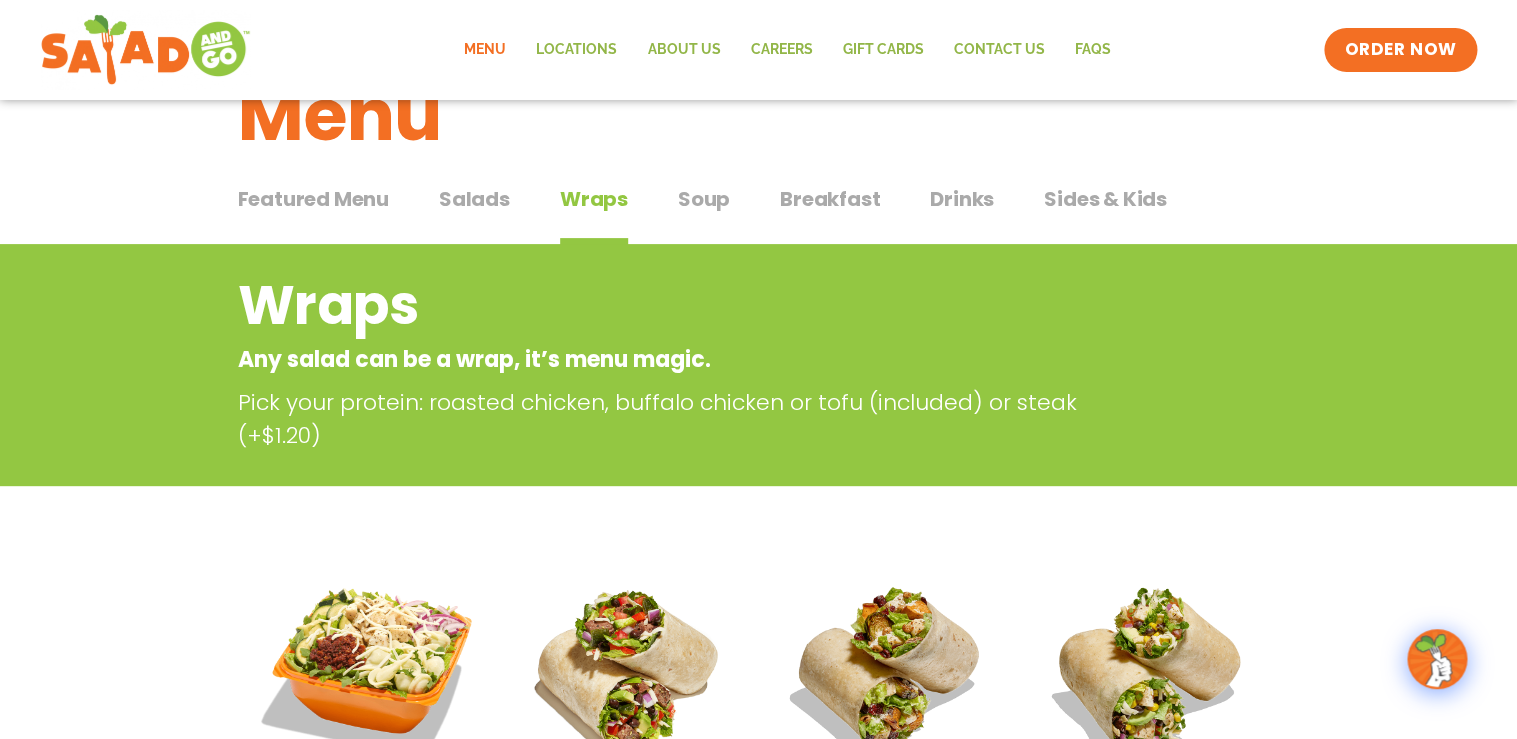 scroll, scrollTop: 0, scrollLeft: 0, axis: both 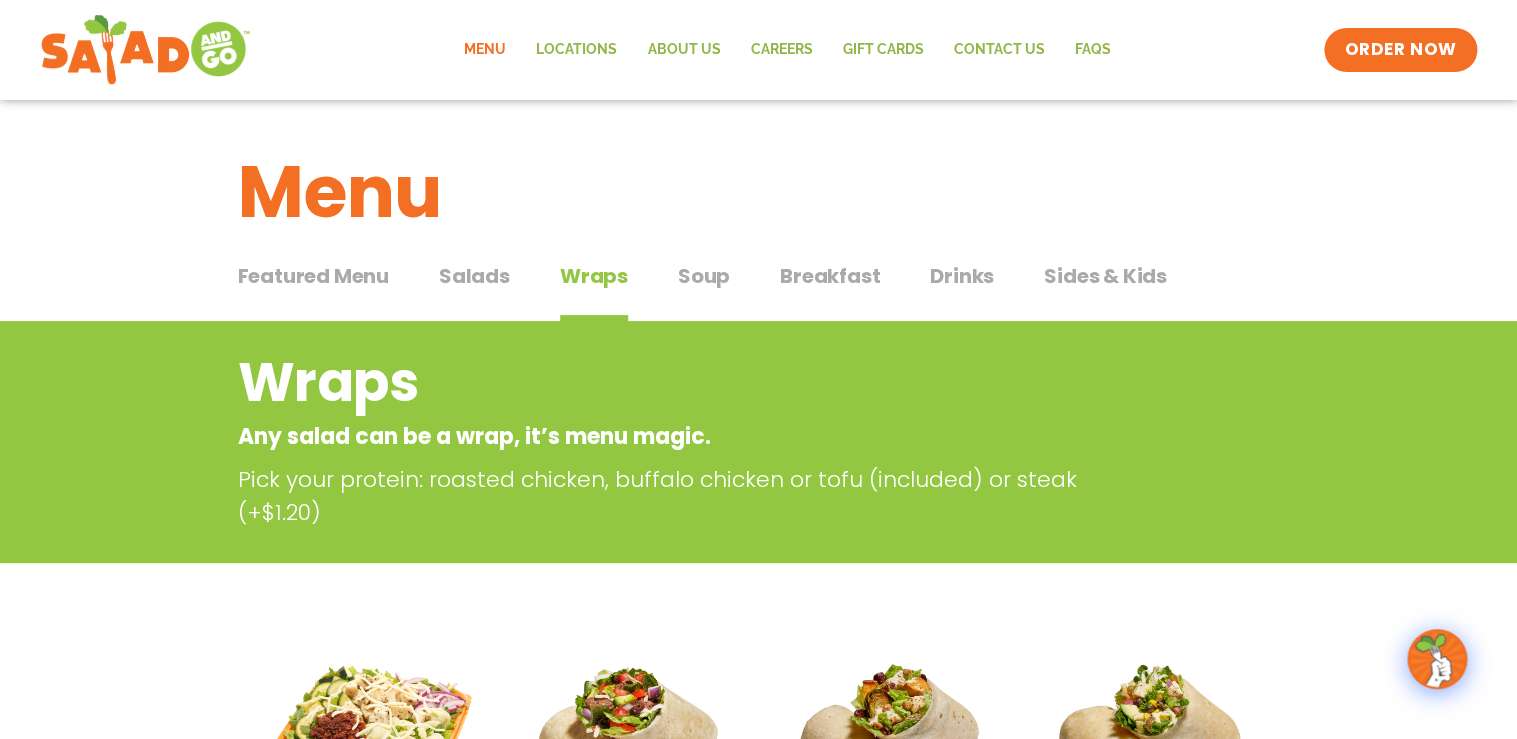 click on "Salads" at bounding box center (474, 276) 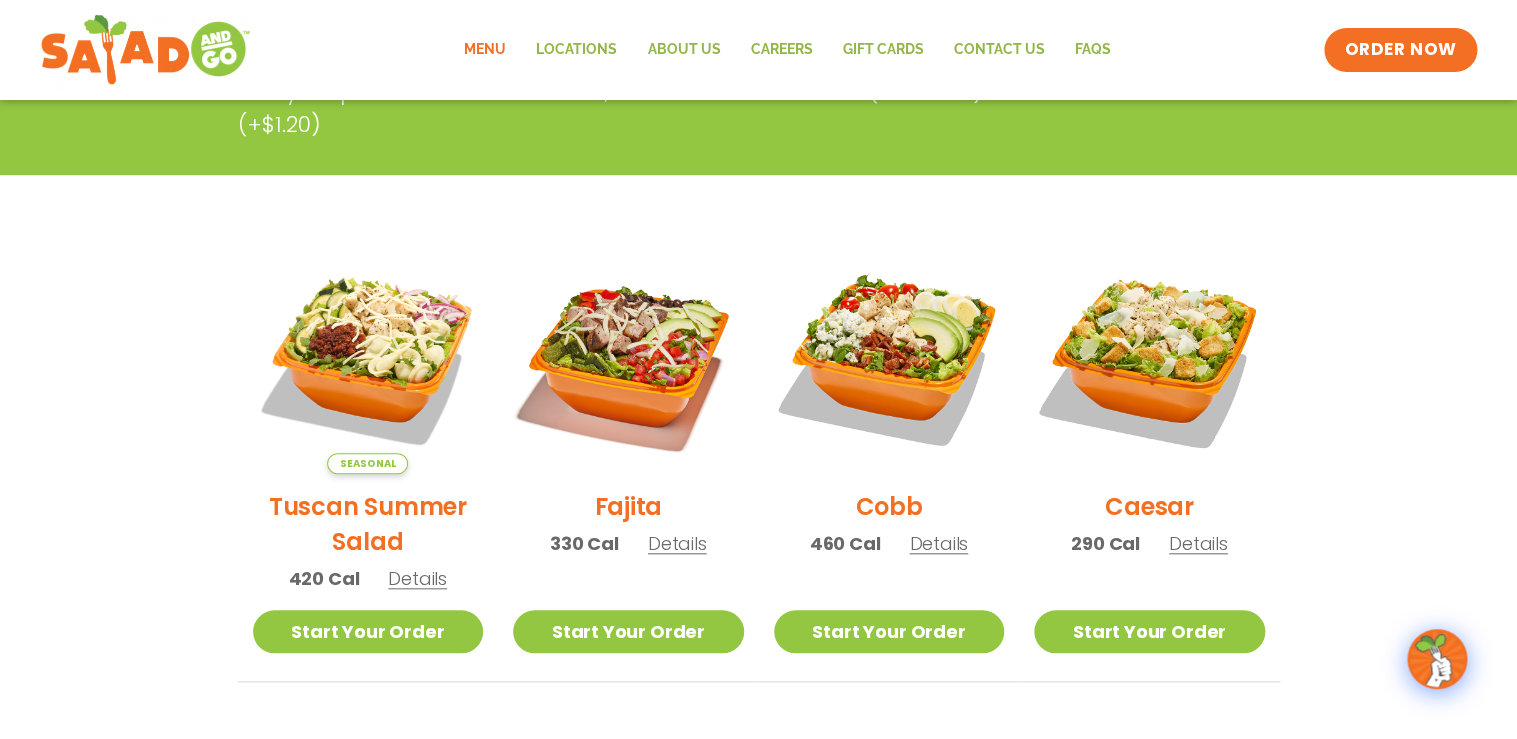 scroll, scrollTop: 423, scrollLeft: 0, axis: vertical 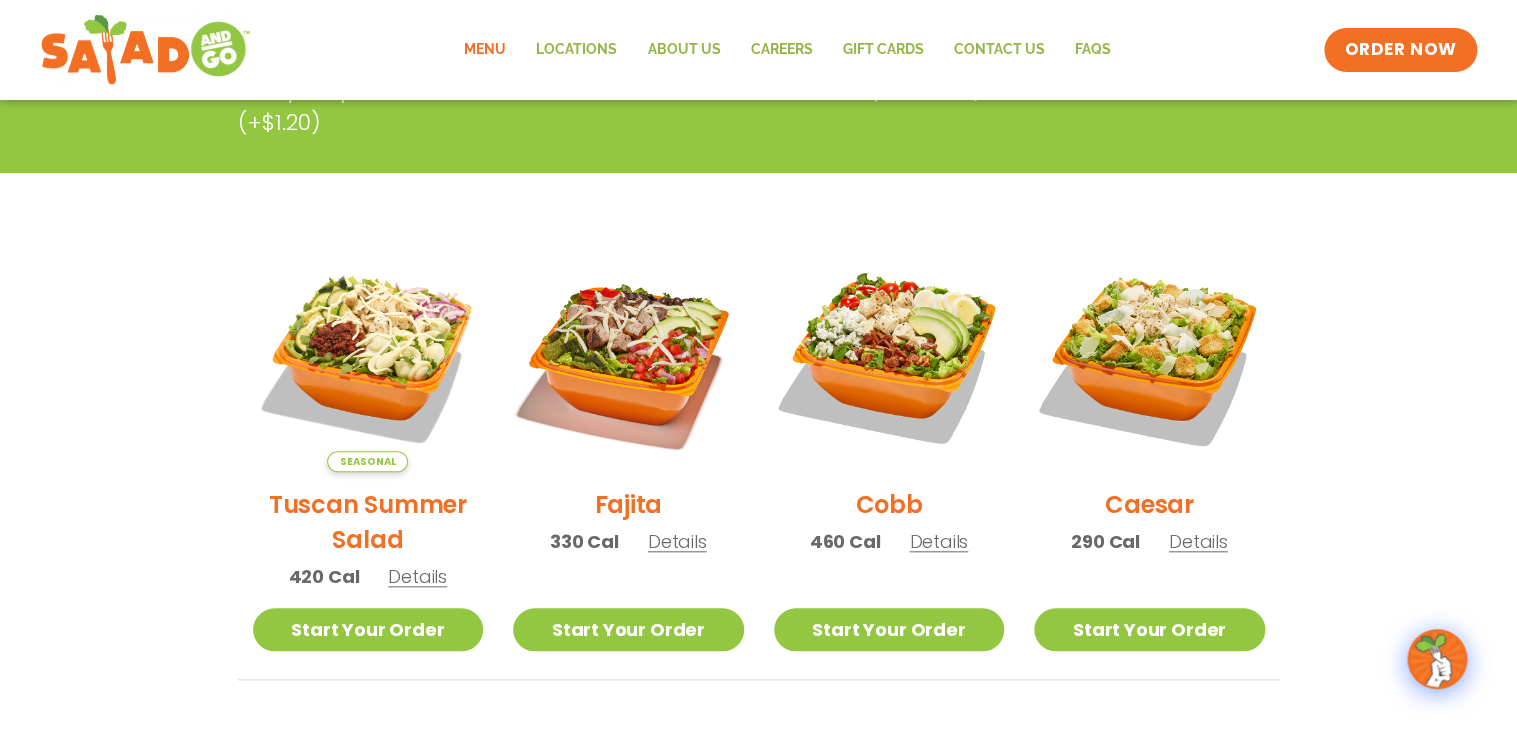 click on "Details" at bounding box center (417, 576) 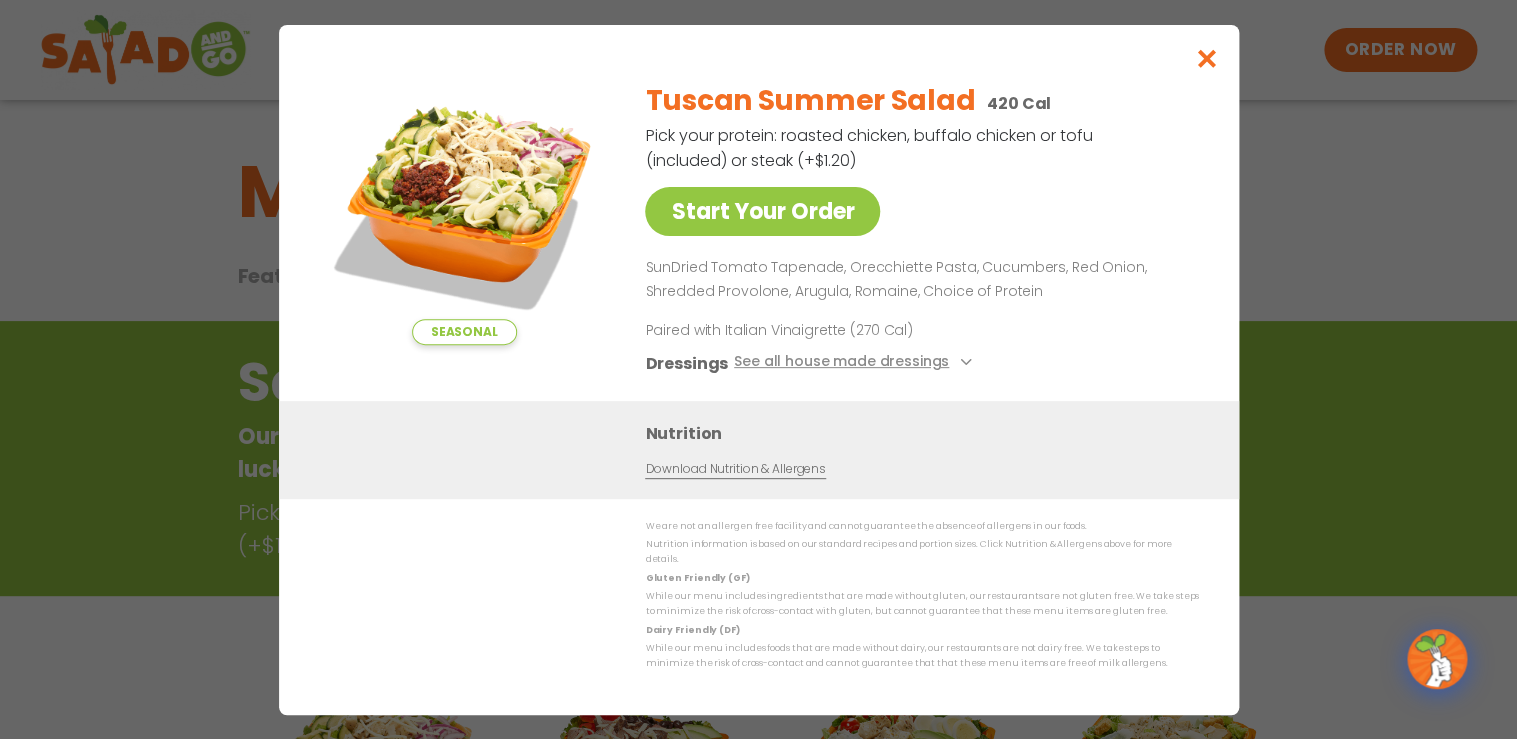 scroll, scrollTop: 0, scrollLeft: 0, axis: both 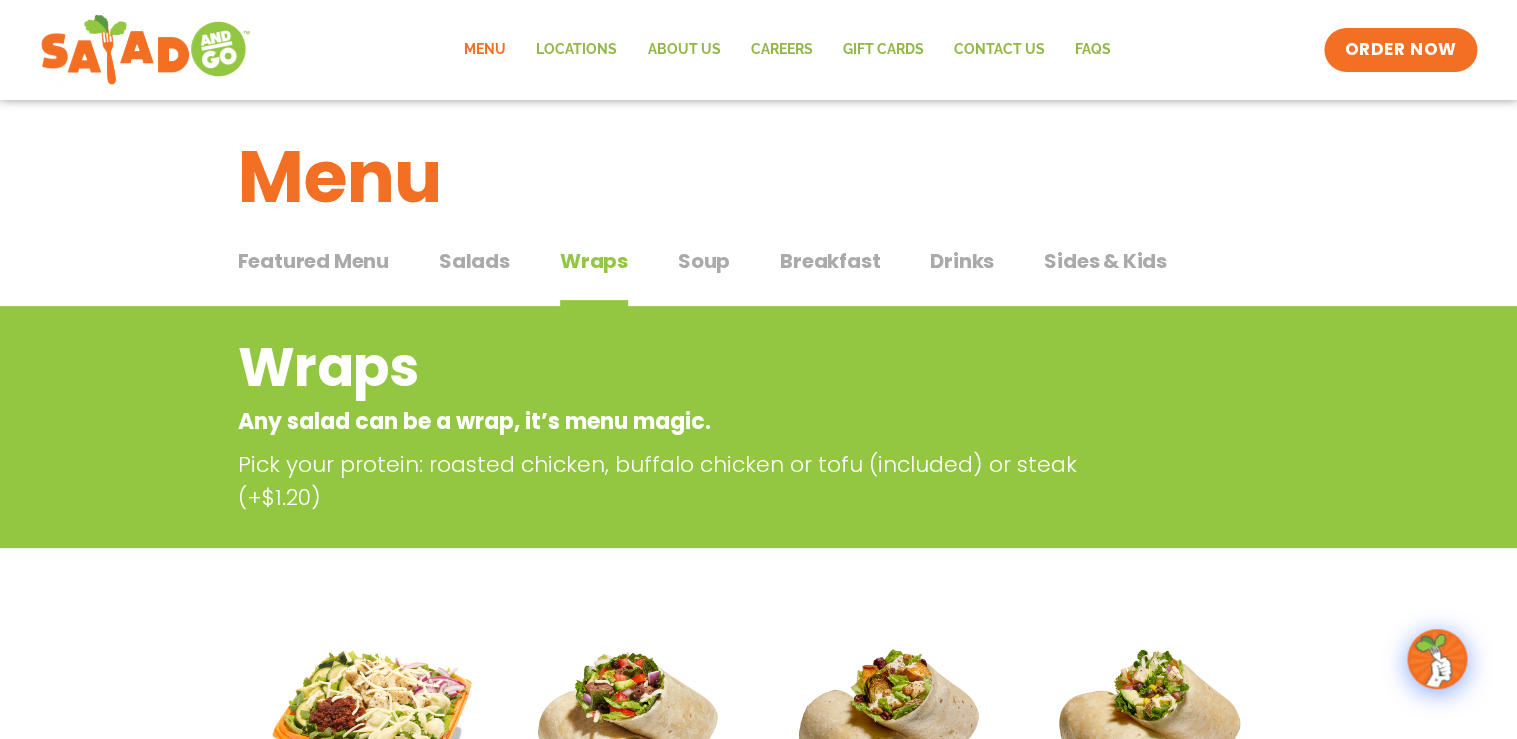 click on "Menu" 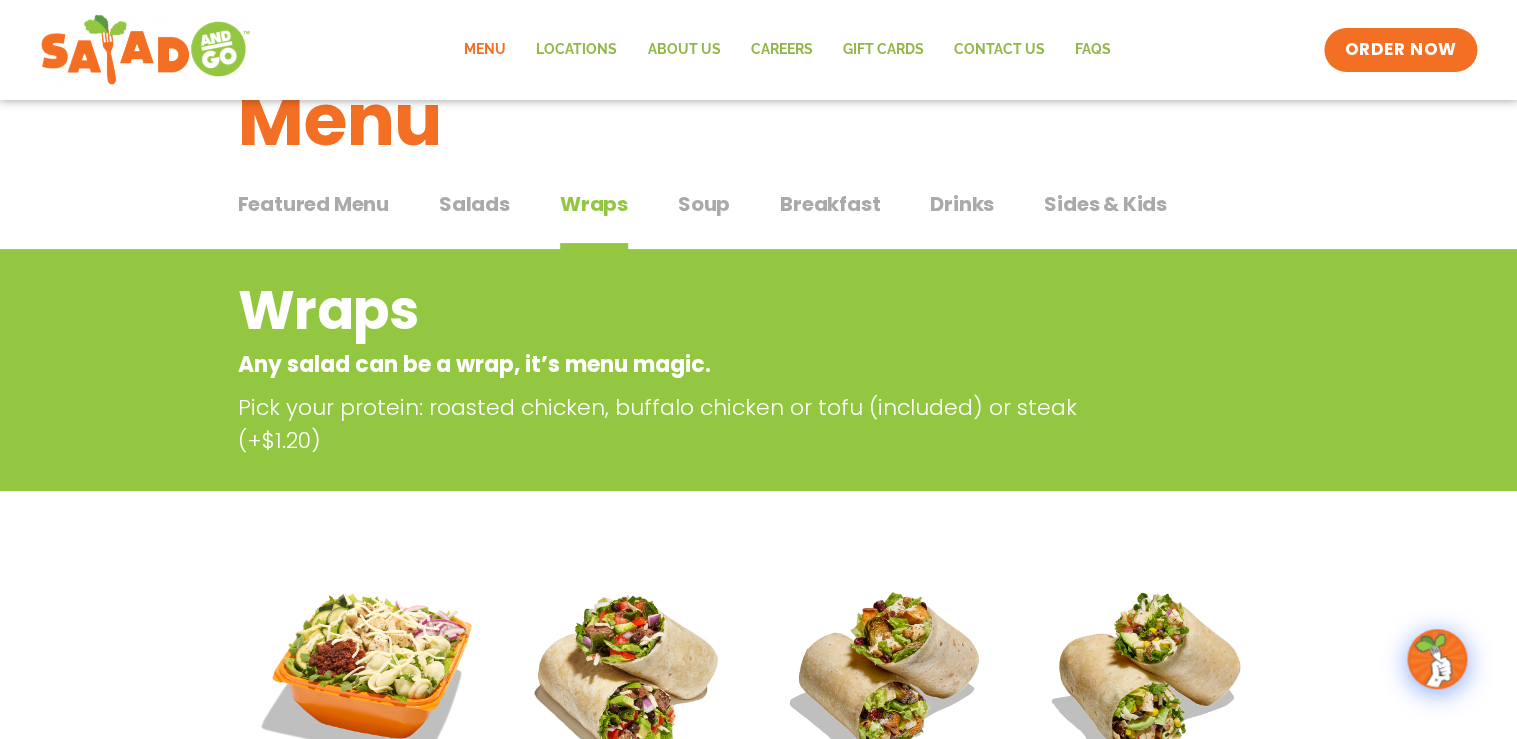 scroll, scrollTop: 27, scrollLeft: 0, axis: vertical 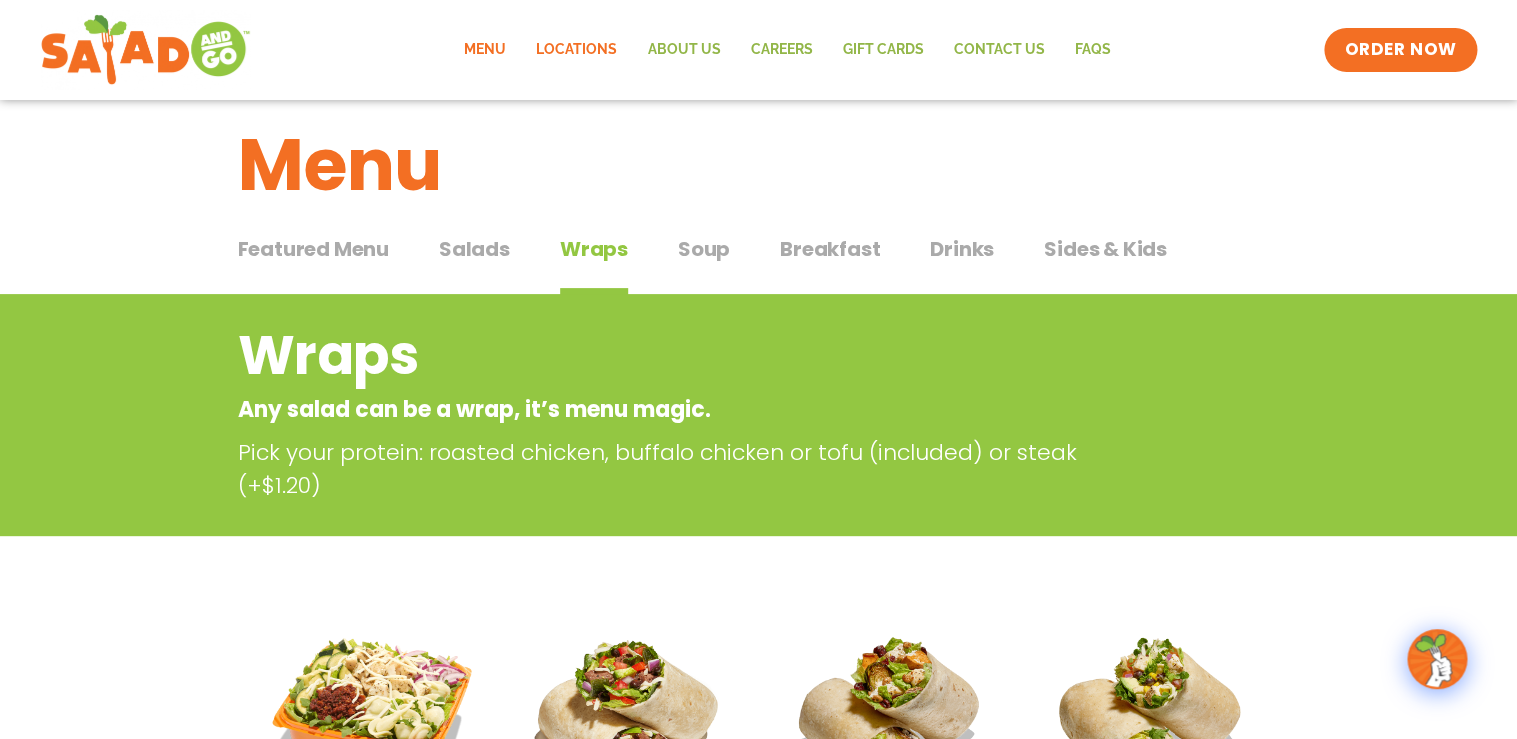 click on "Locations" 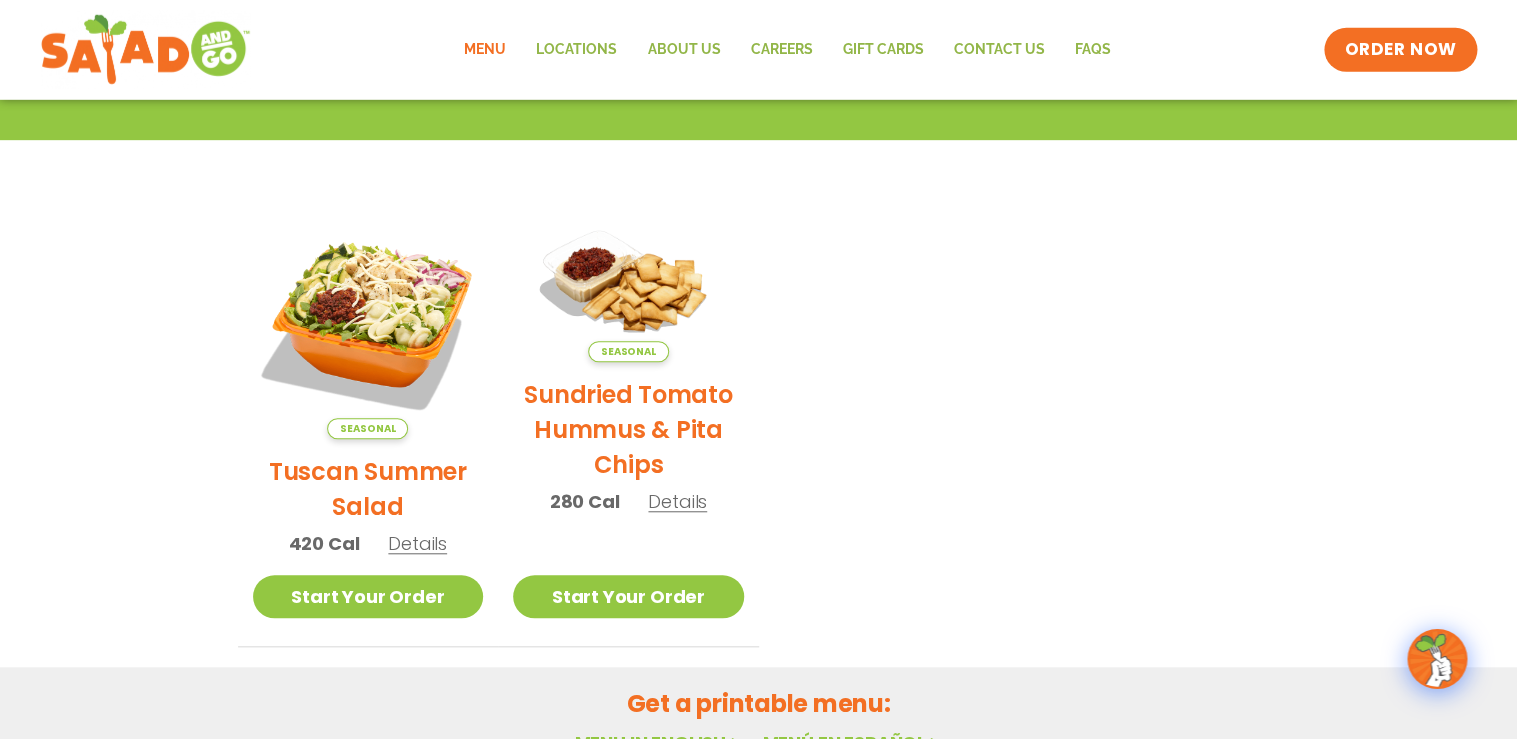 scroll, scrollTop: 343, scrollLeft: 0, axis: vertical 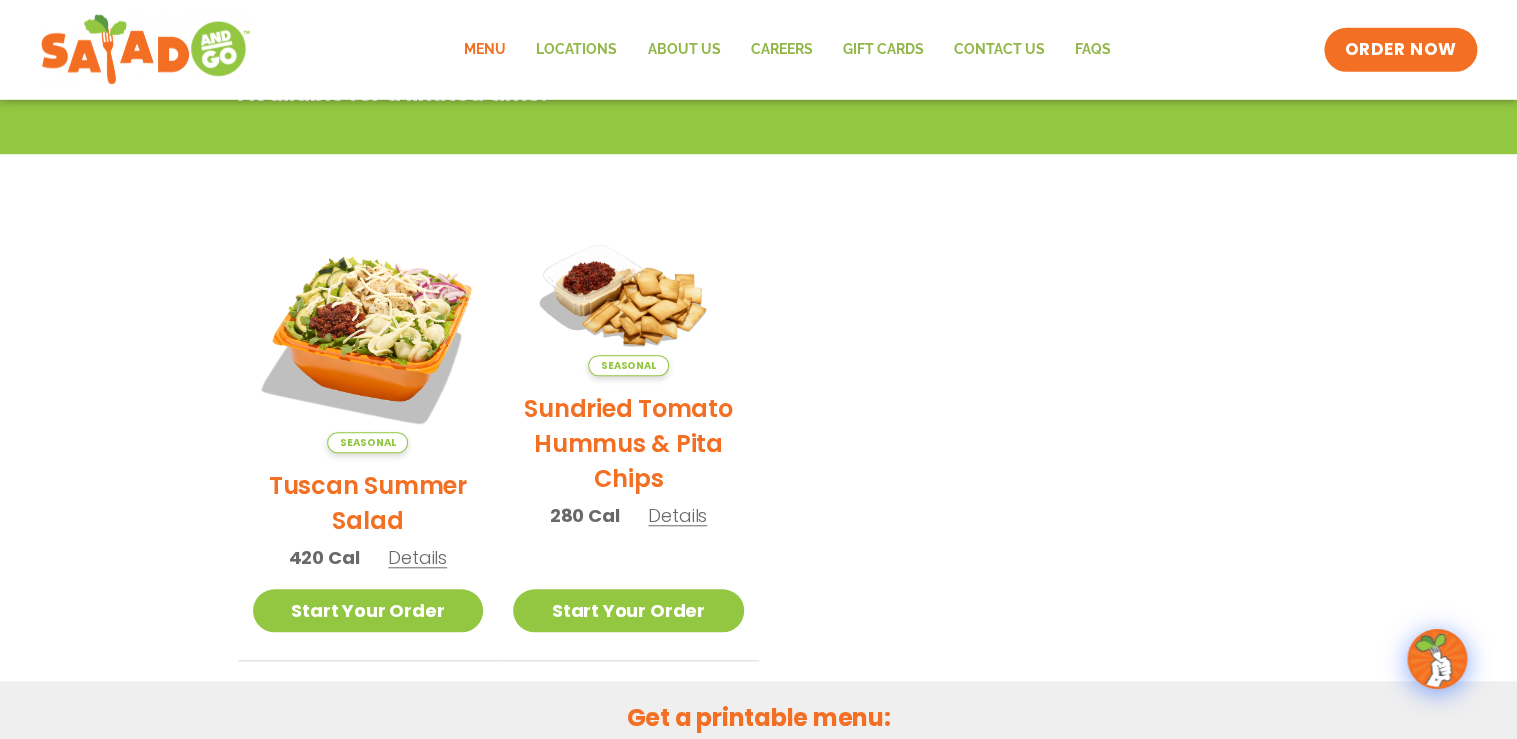click on "Menu" 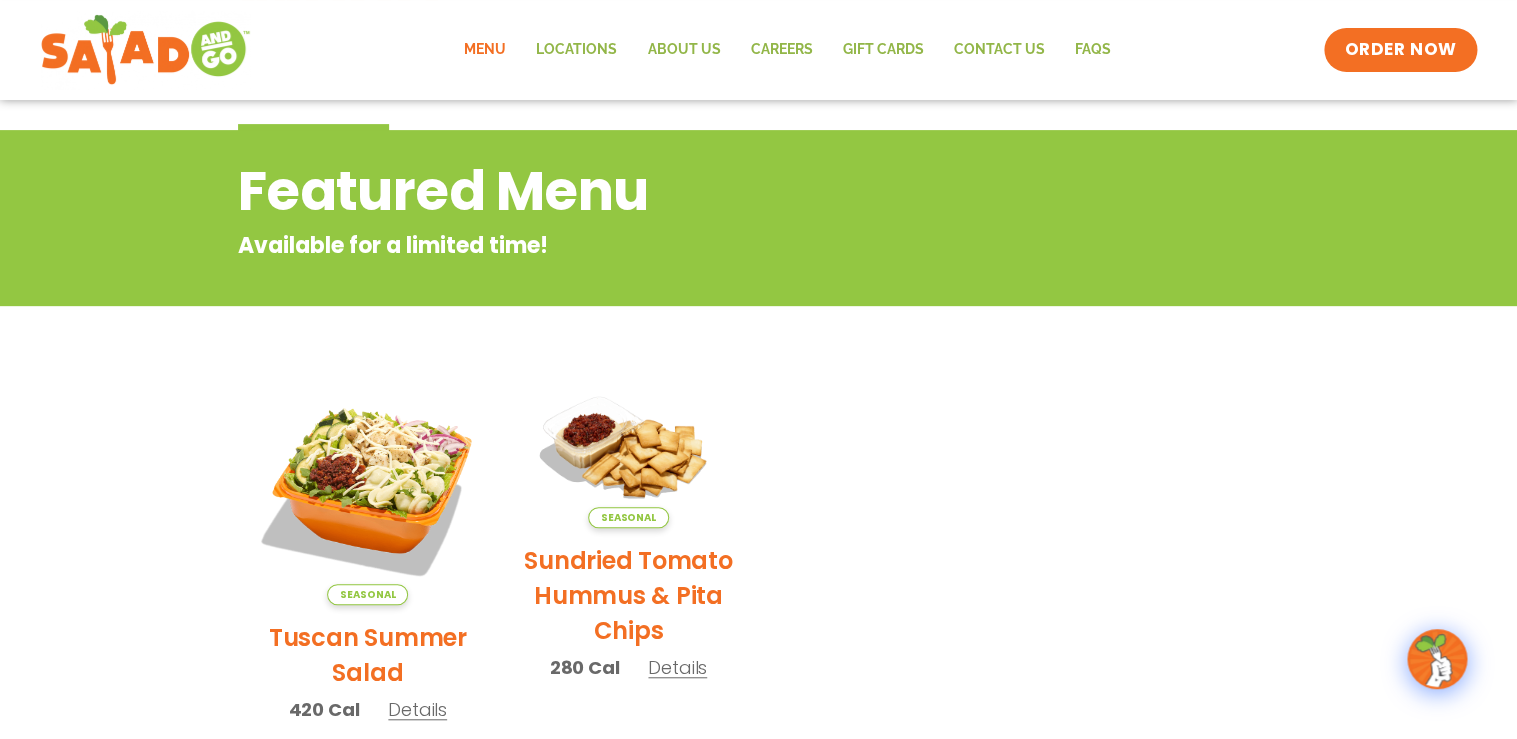 scroll, scrollTop: 0, scrollLeft: 0, axis: both 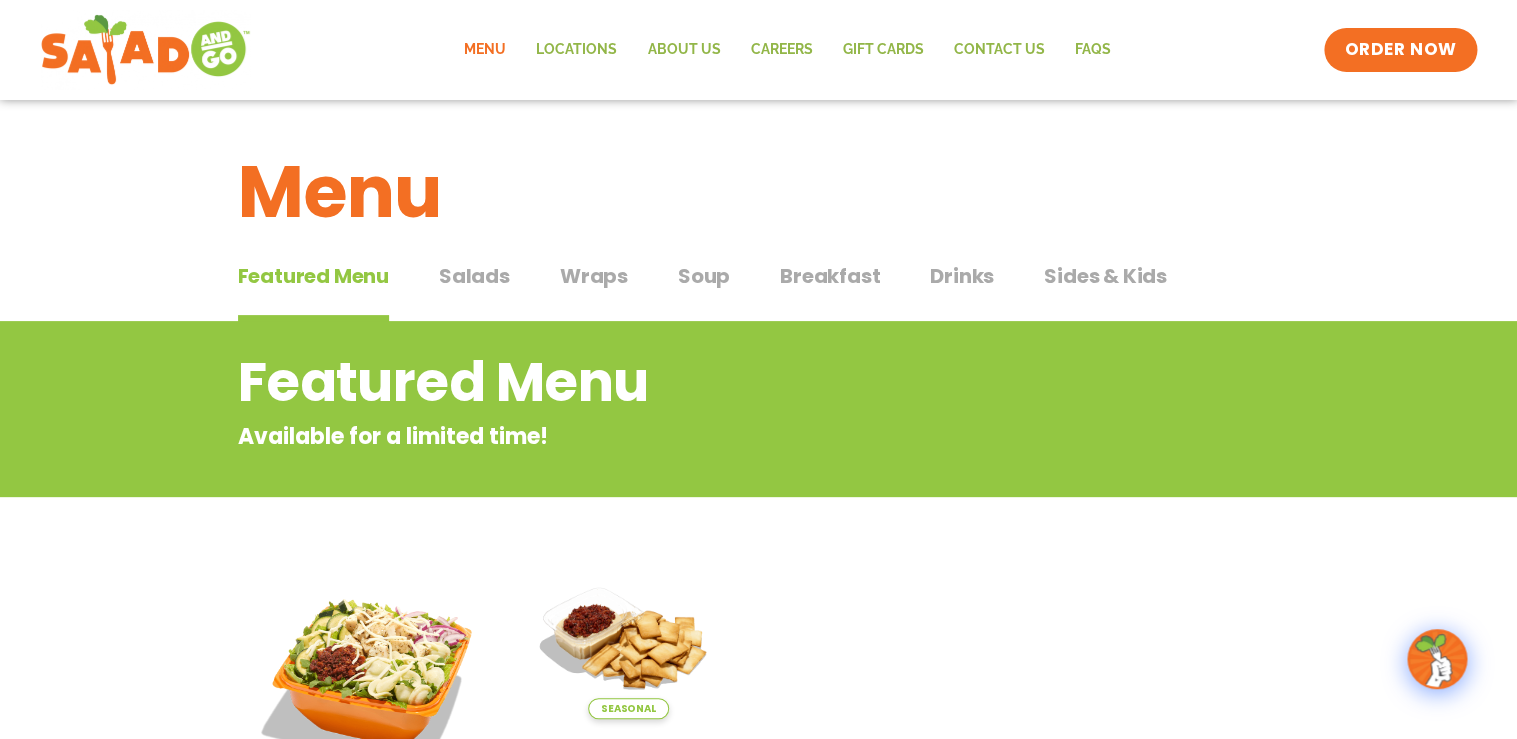 click on "Salads" at bounding box center [474, 276] 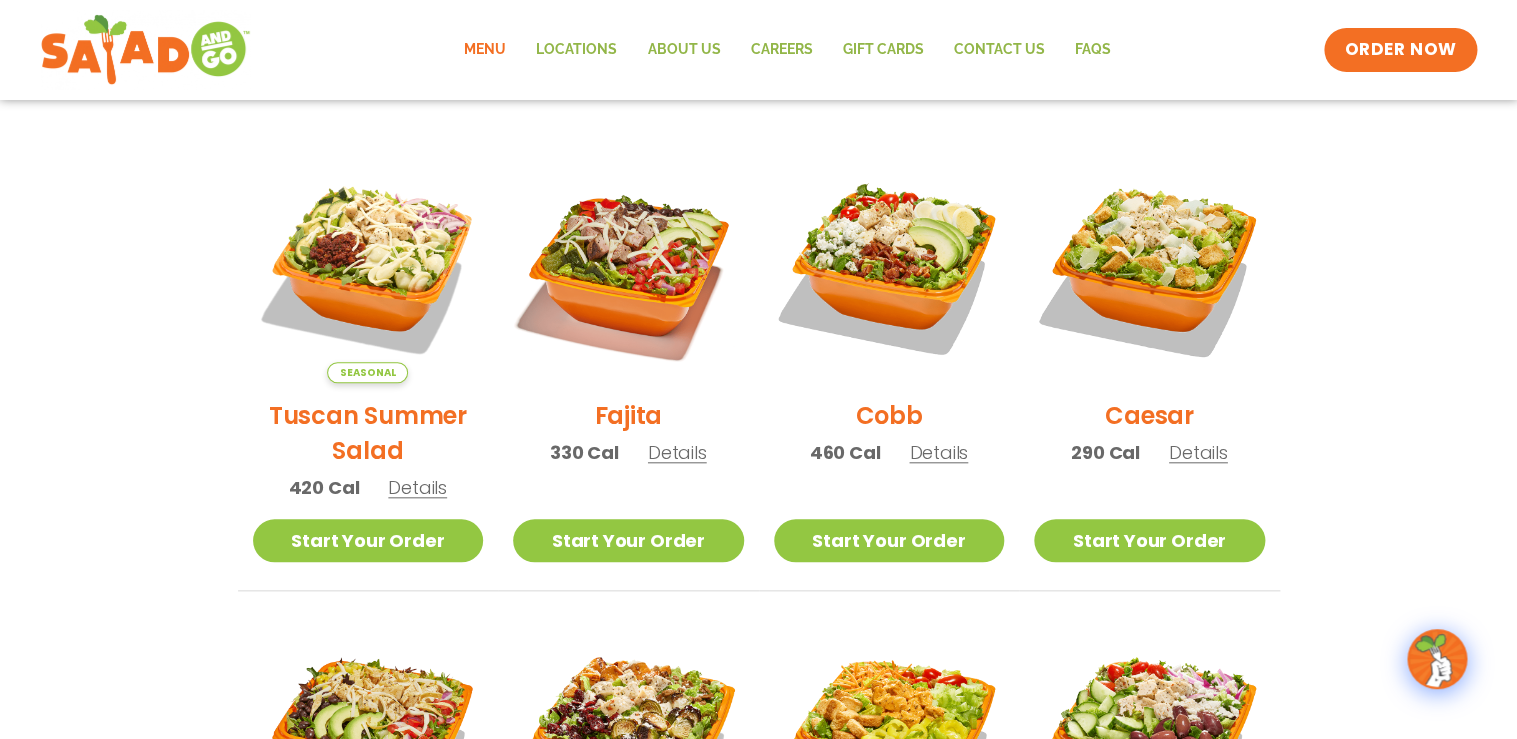 scroll, scrollTop: 566, scrollLeft: 0, axis: vertical 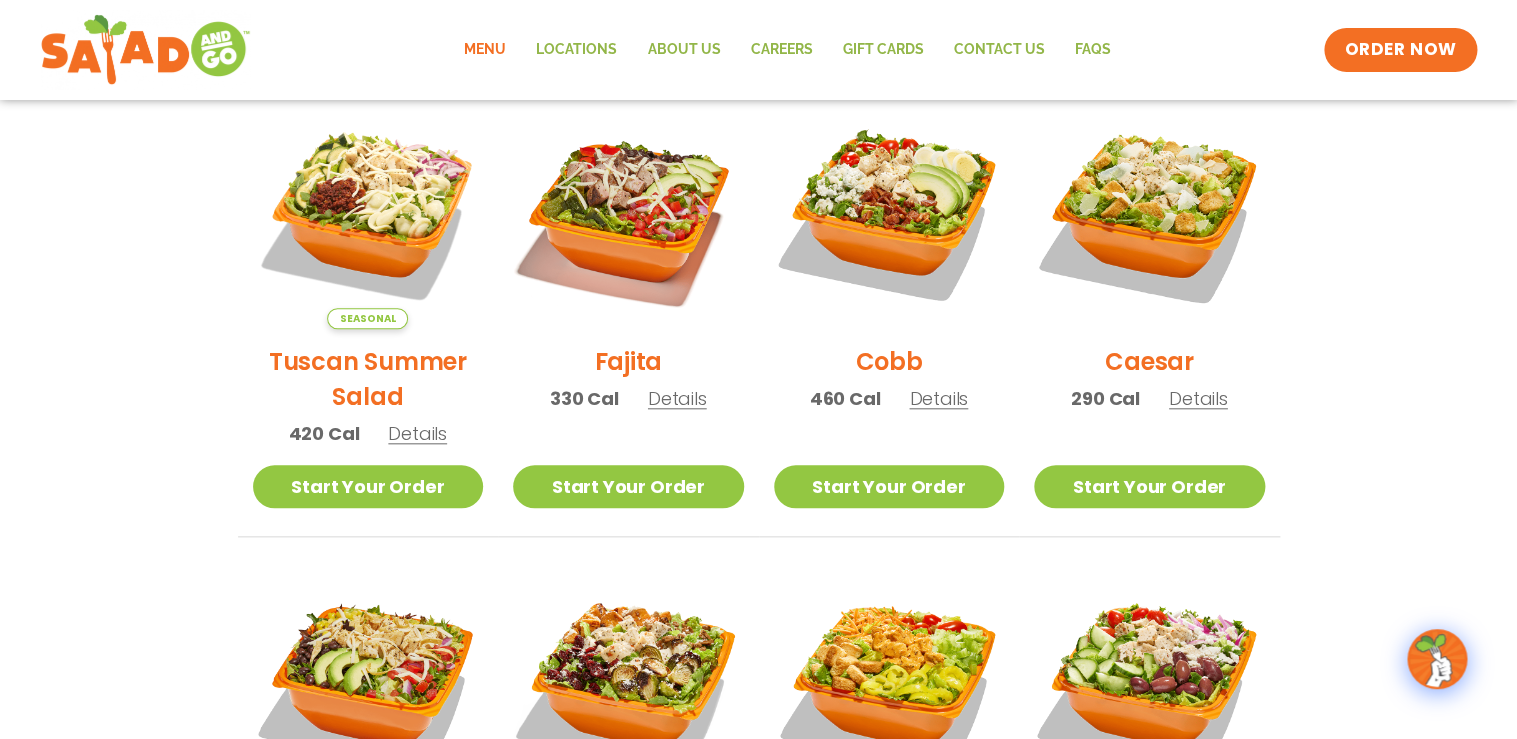 click on "Details" at bounding box center [677, 398] 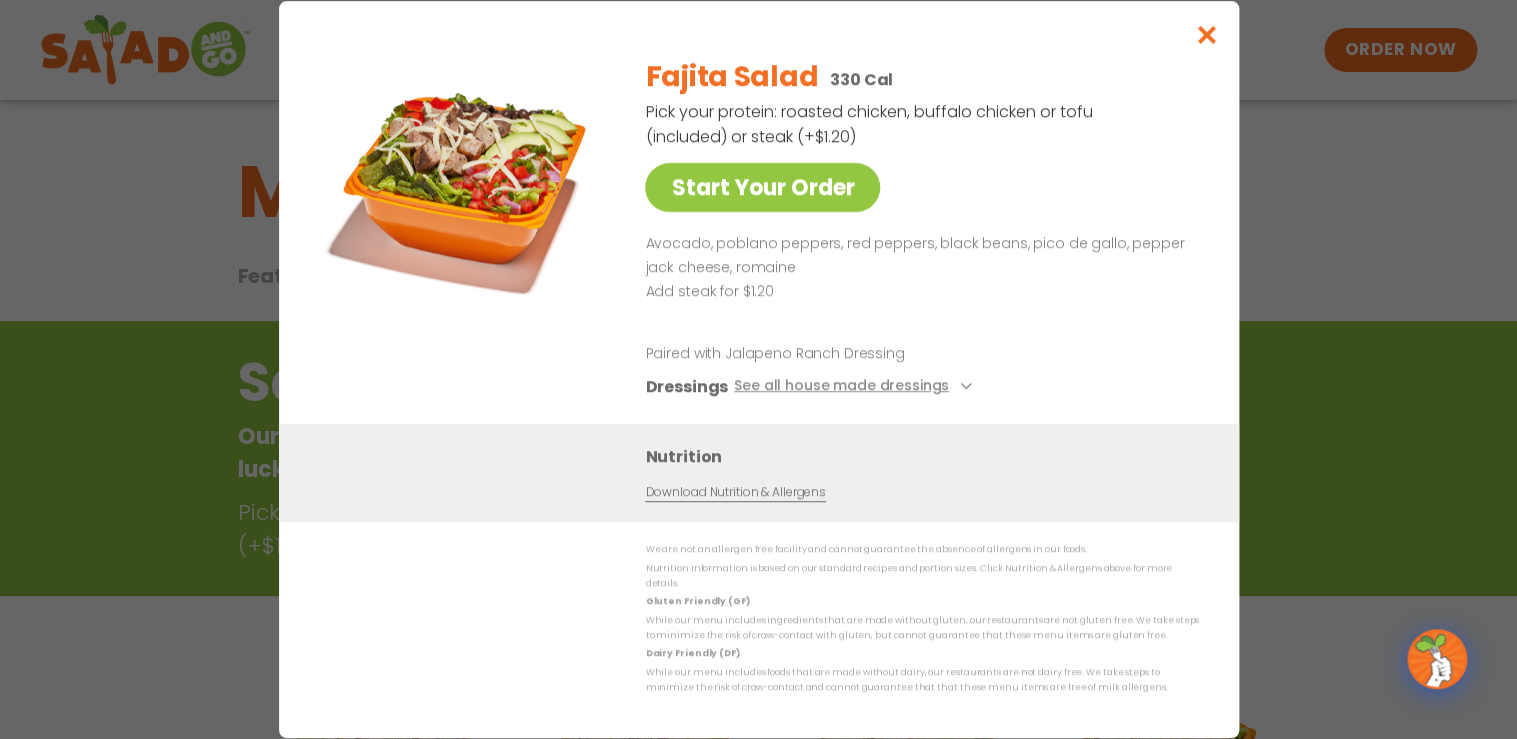 scroll, scrollTop: 0, scrollLeft: 0, axis: both 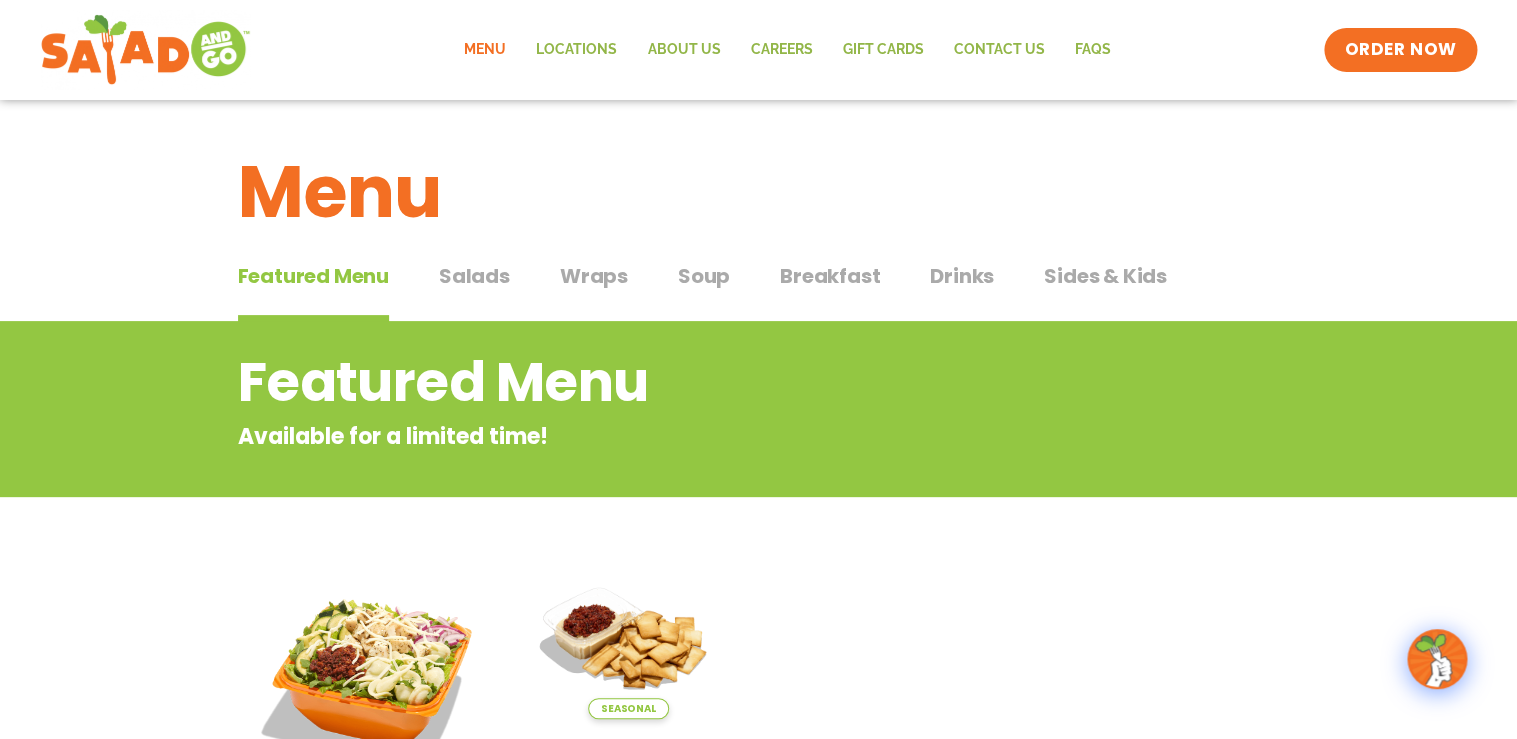 click on "Salads" at bounding box center (474, 276) 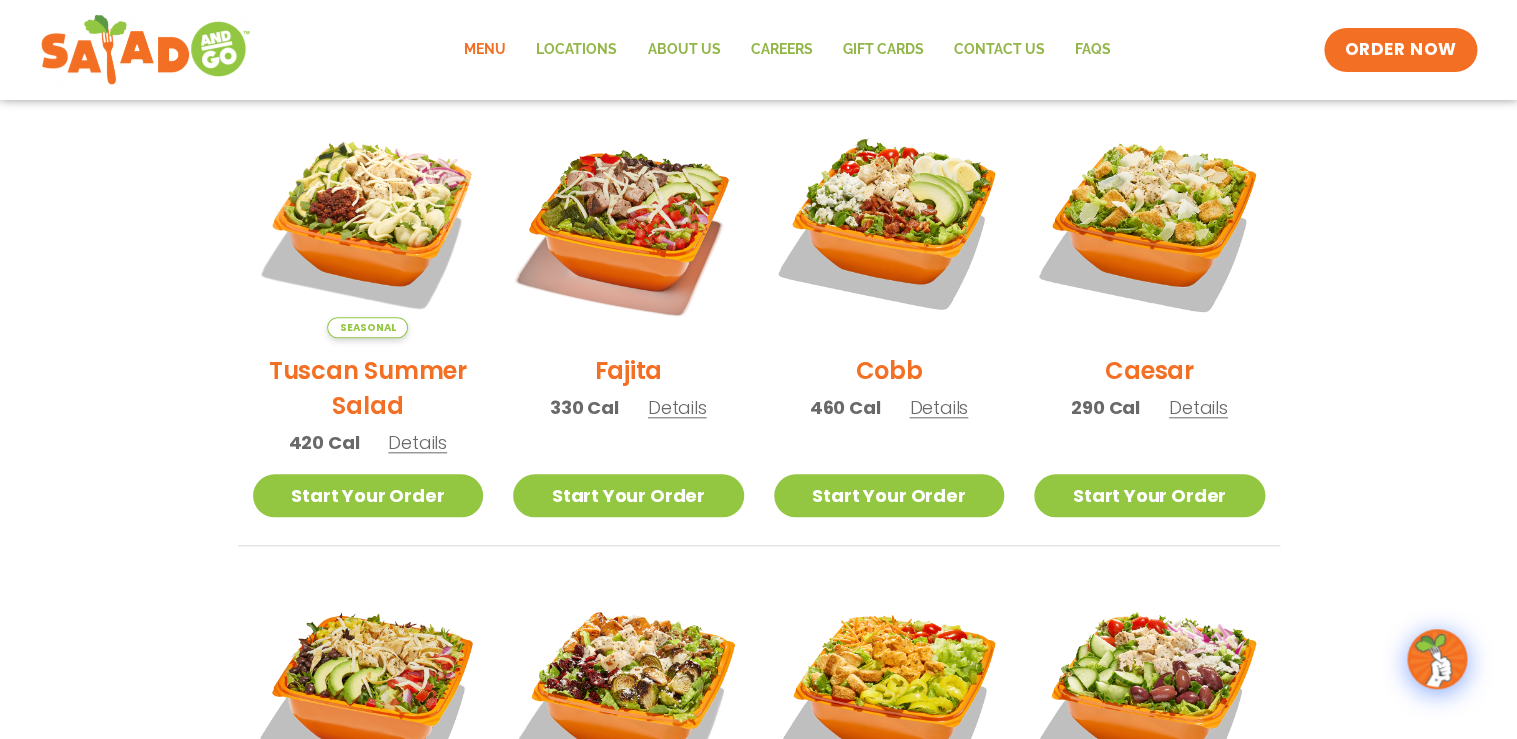 scroll, scrollTop: 549, scrollLeft: 0, axis: vertical 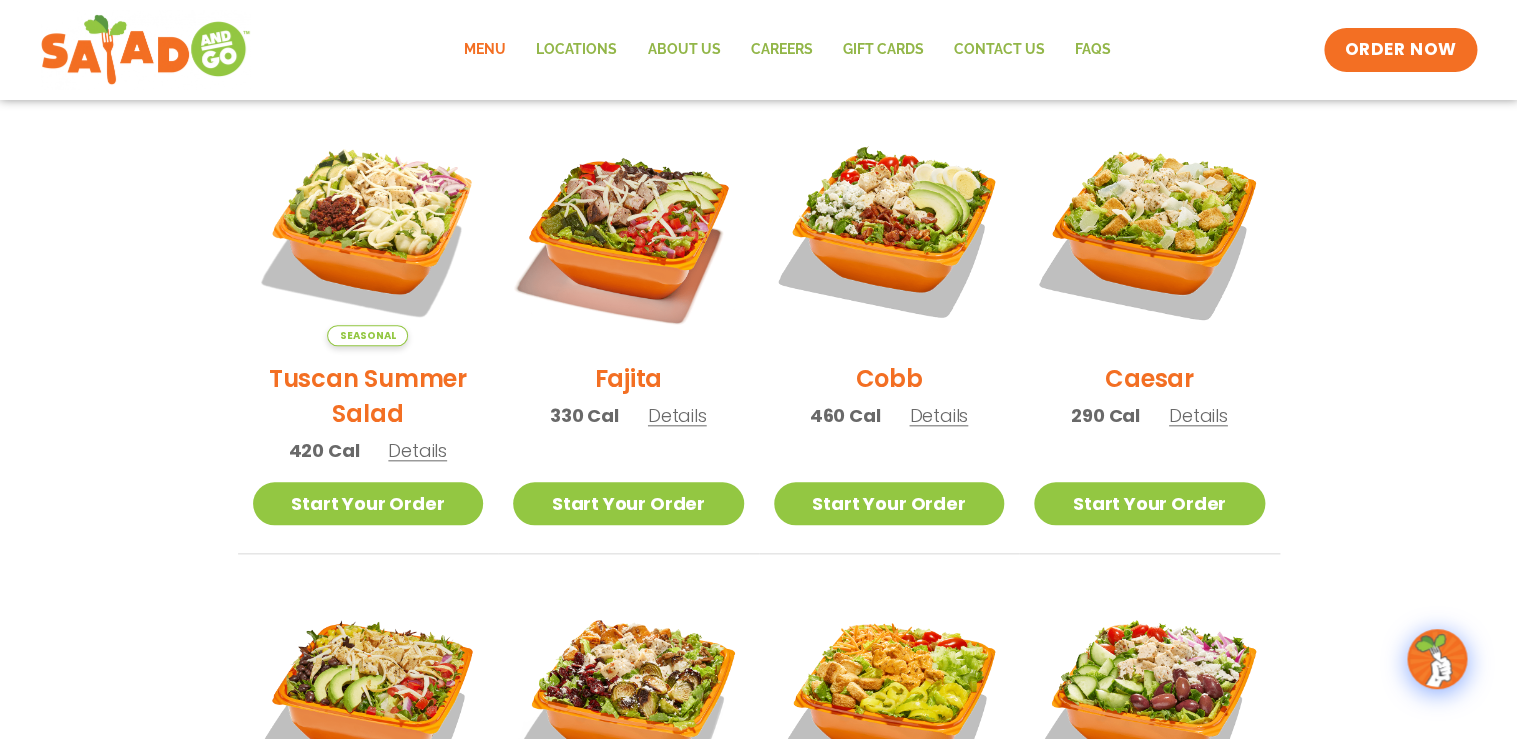 click on "Fajita" at bounding box center (628, 378) 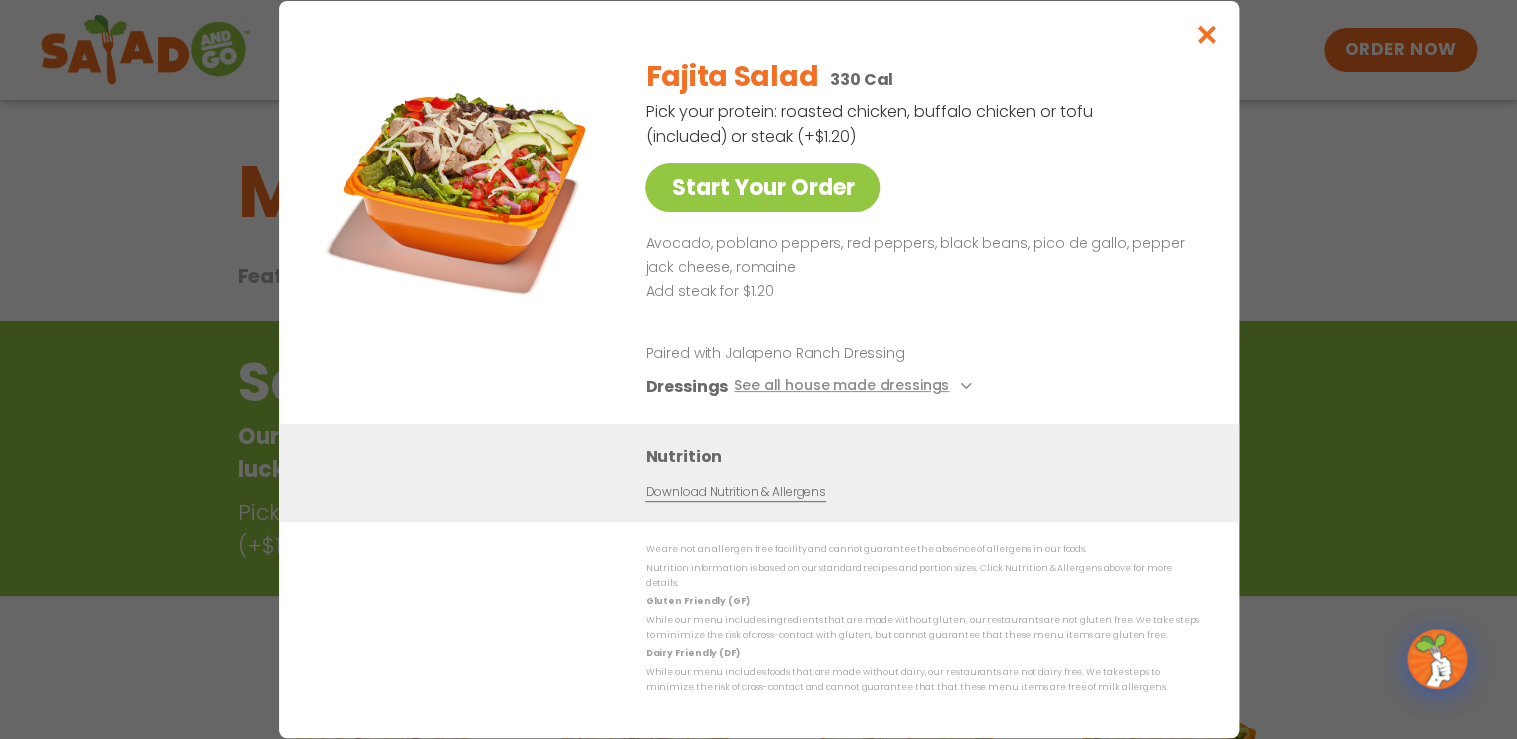 scroll, scrollTop: 0, scrollLeft: 0, axis: both 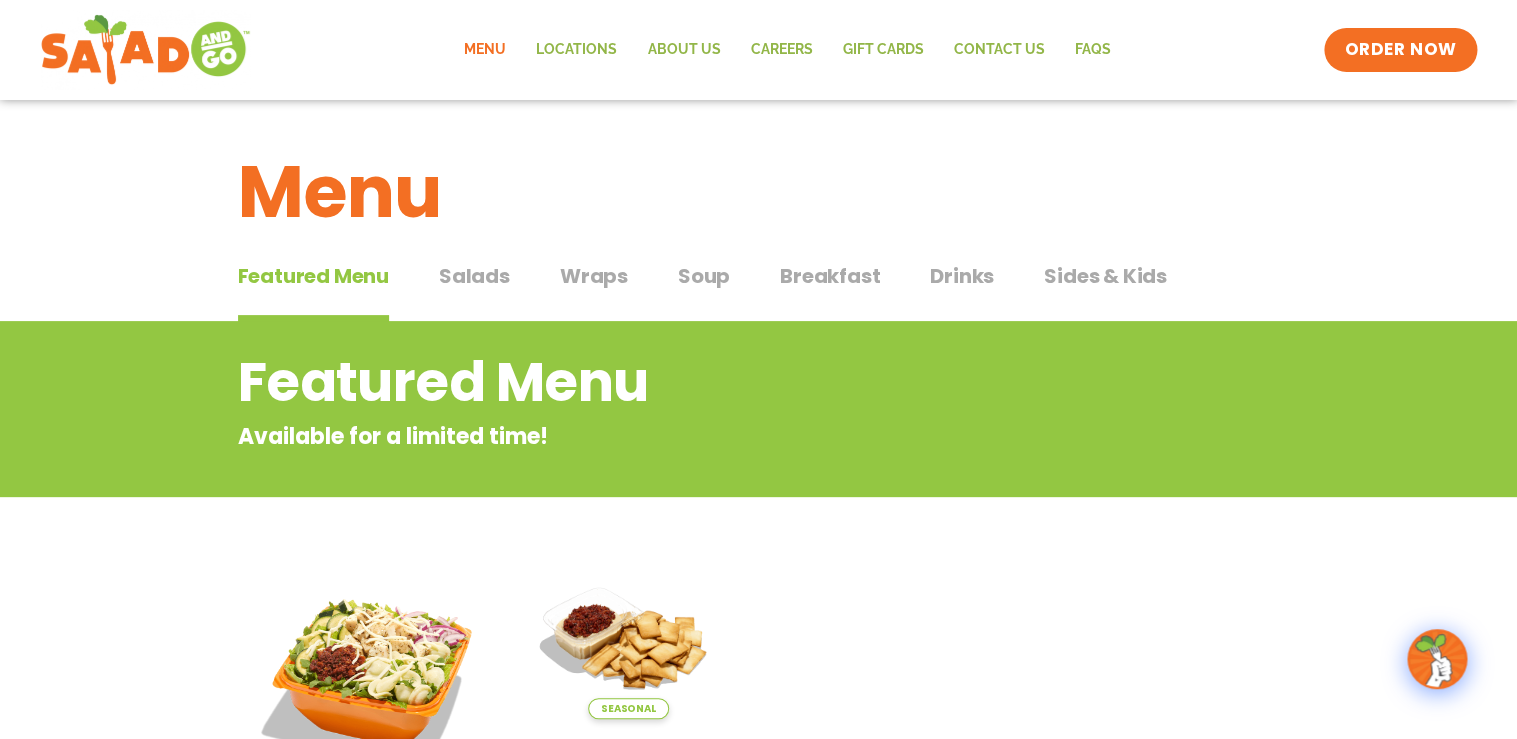 click on "Soup" at bounding box center [704, 276] 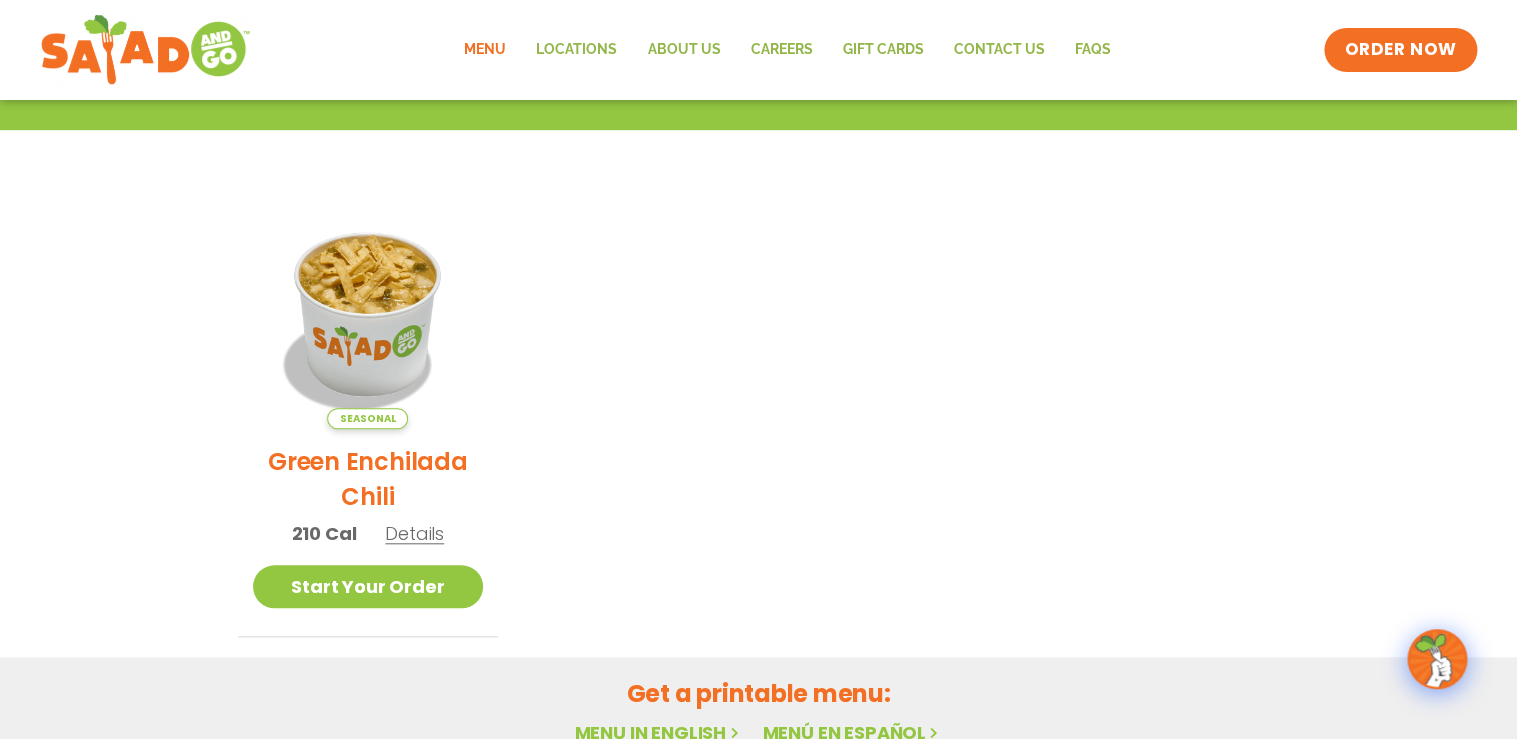scroll, scrollTop: 399, scrollLeft: 0, axis: vertical 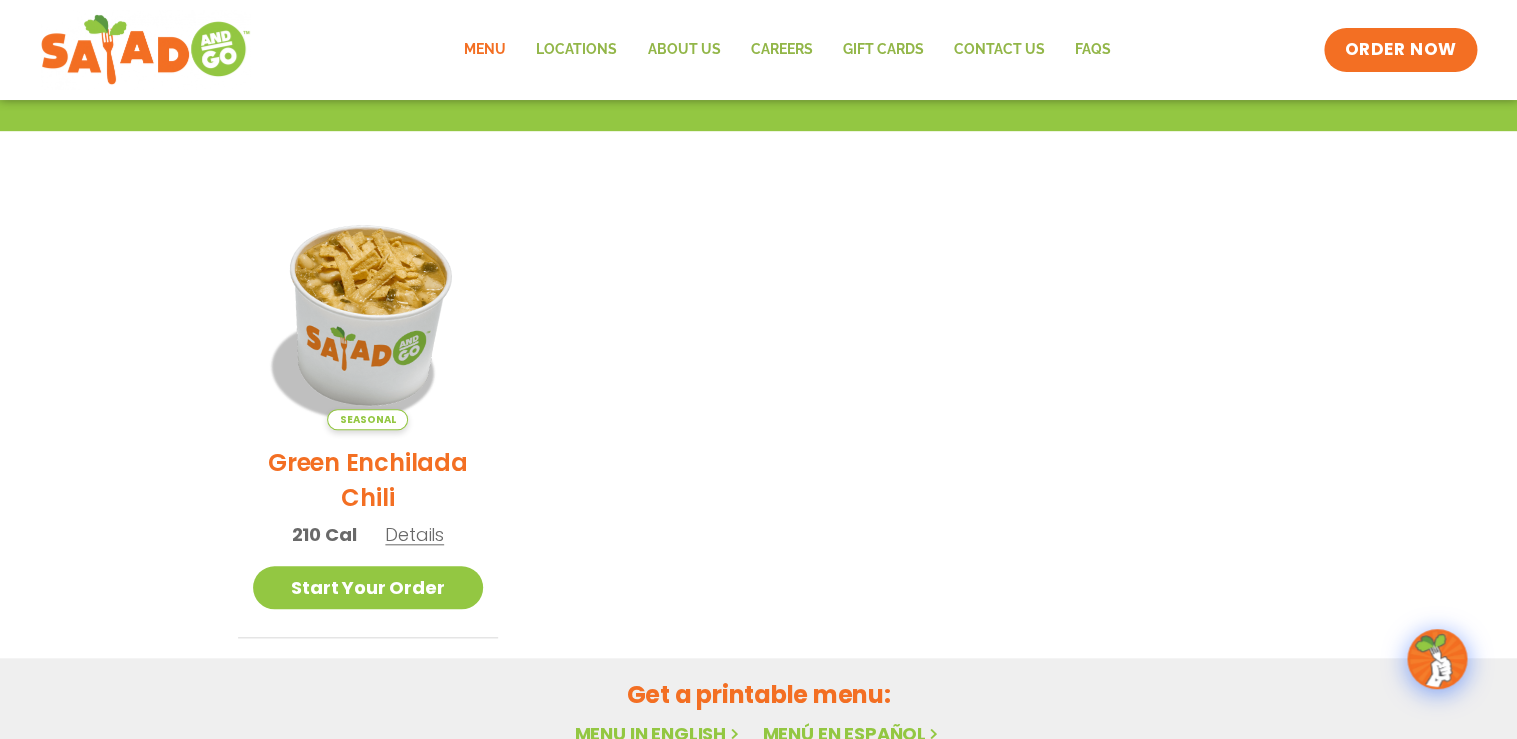 click at bounding box center [367, 314] 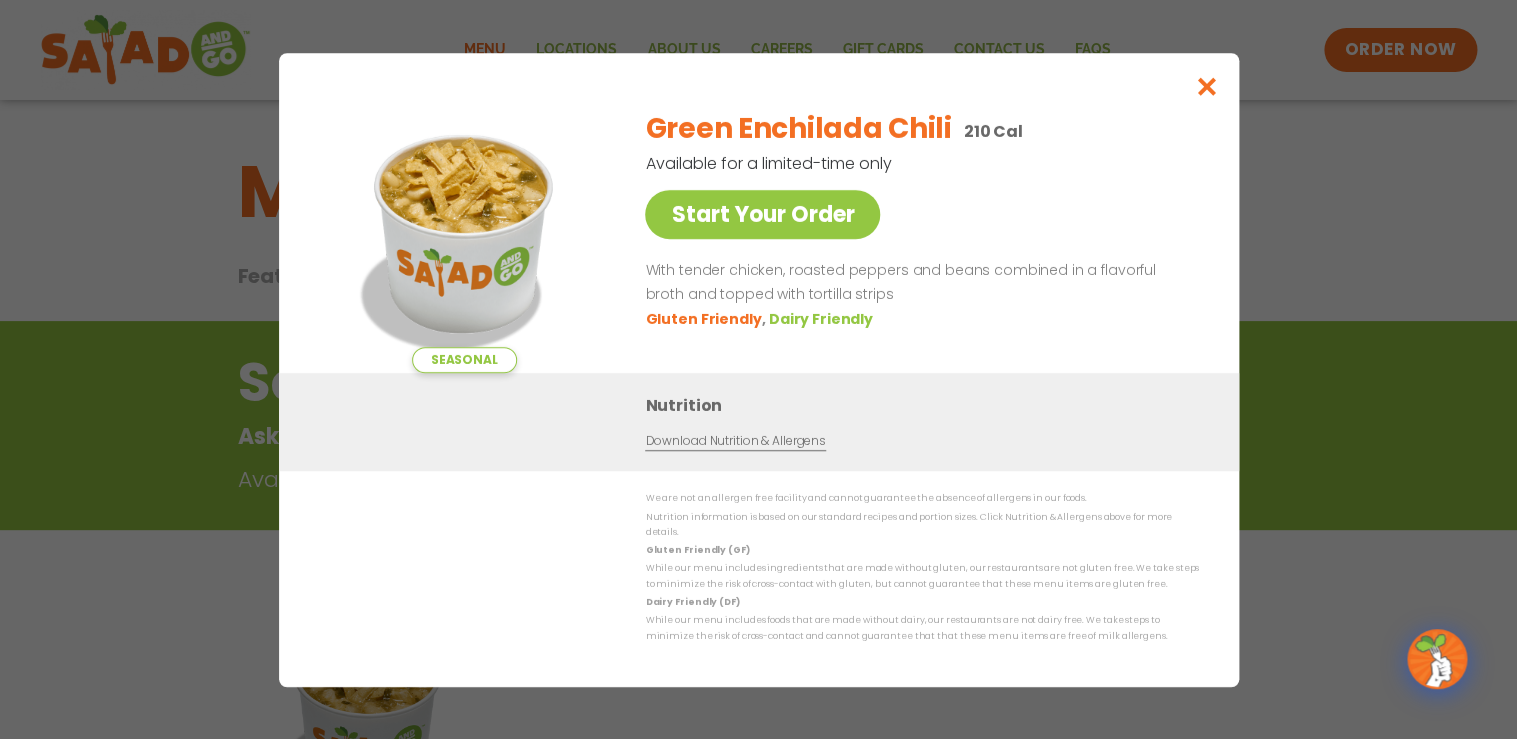 scroll, scrollTop: 0, scrollLeft: 0, axis: both 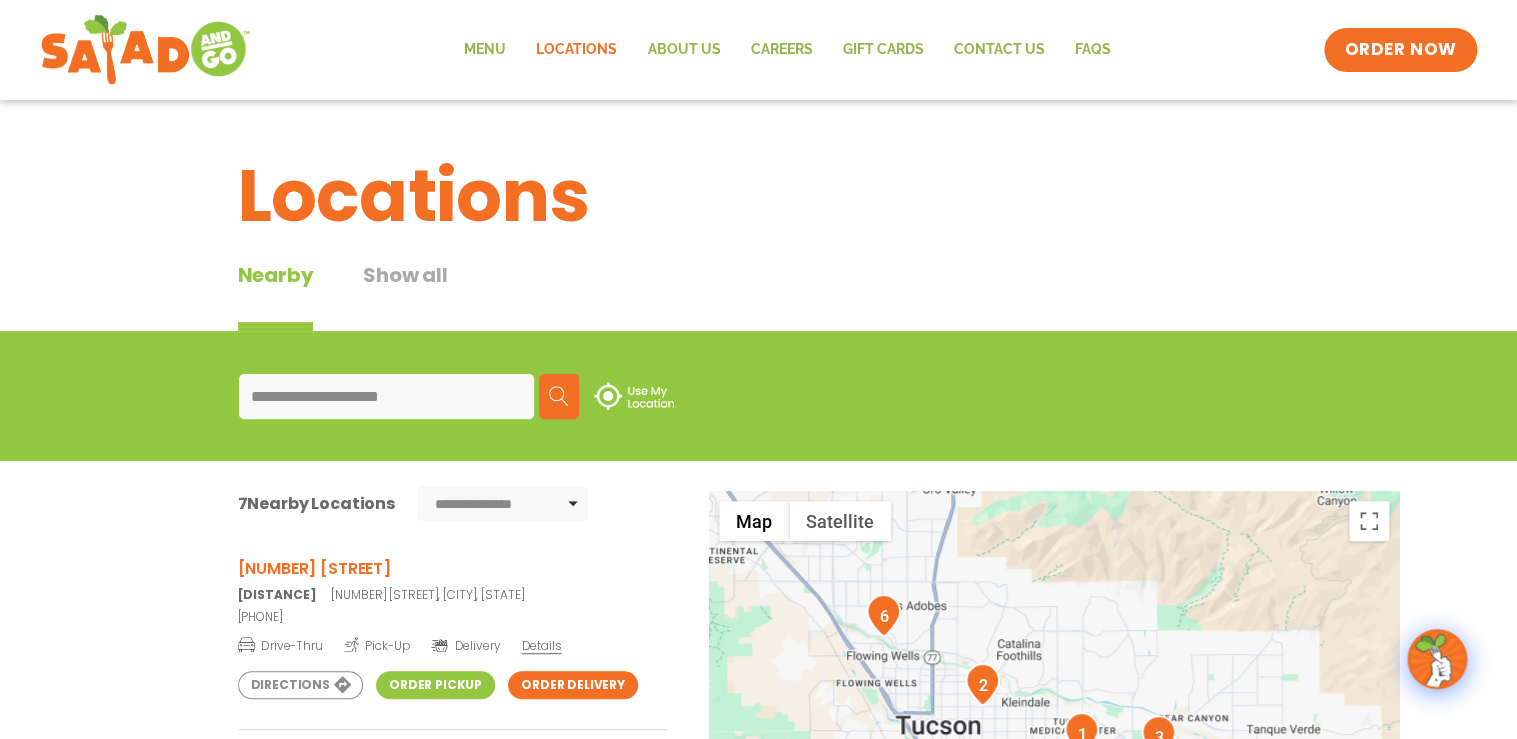 click on "1. Speedway & Craycroft" at bounding box center [453, 568] 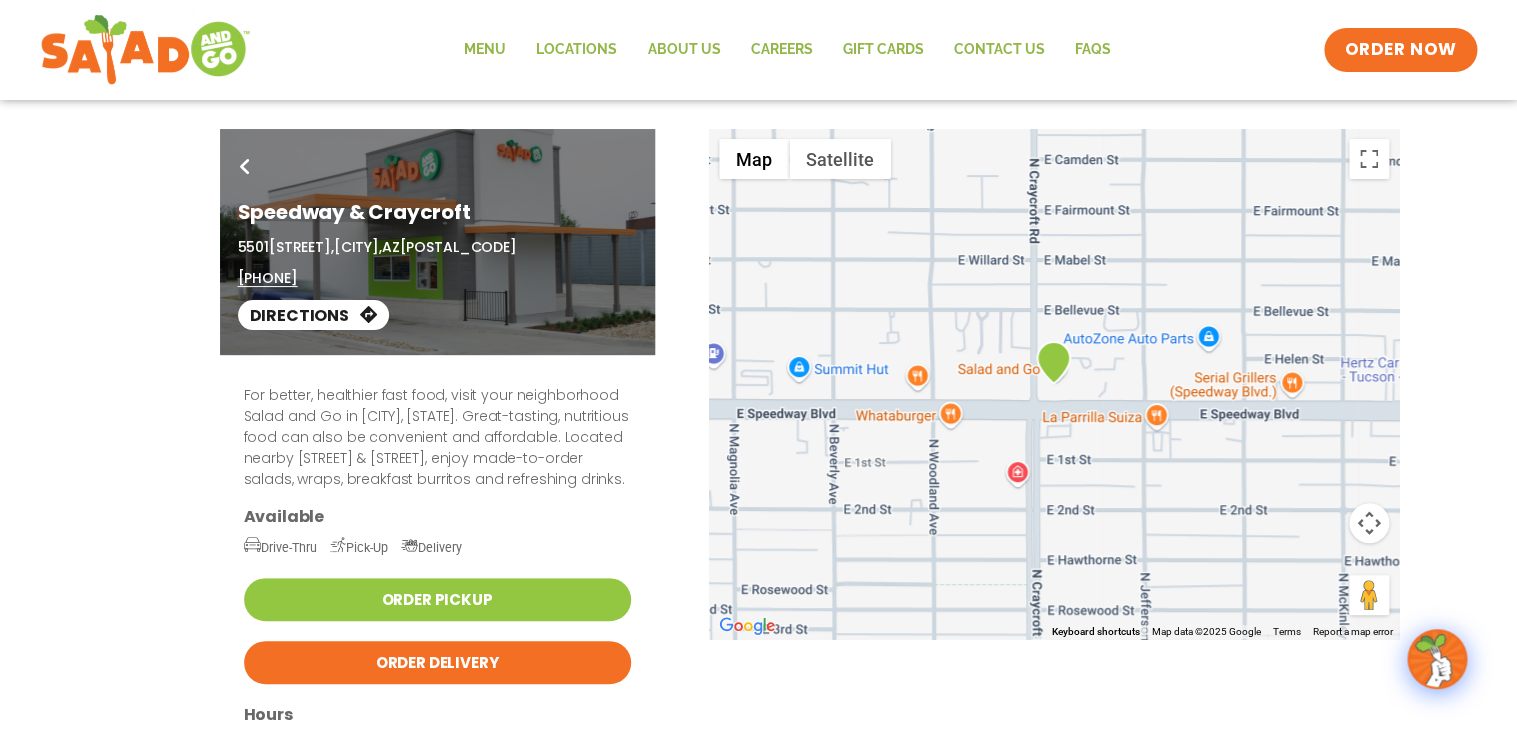 scroll, scrollTop: 0, scrollLeft: 0, axis: both 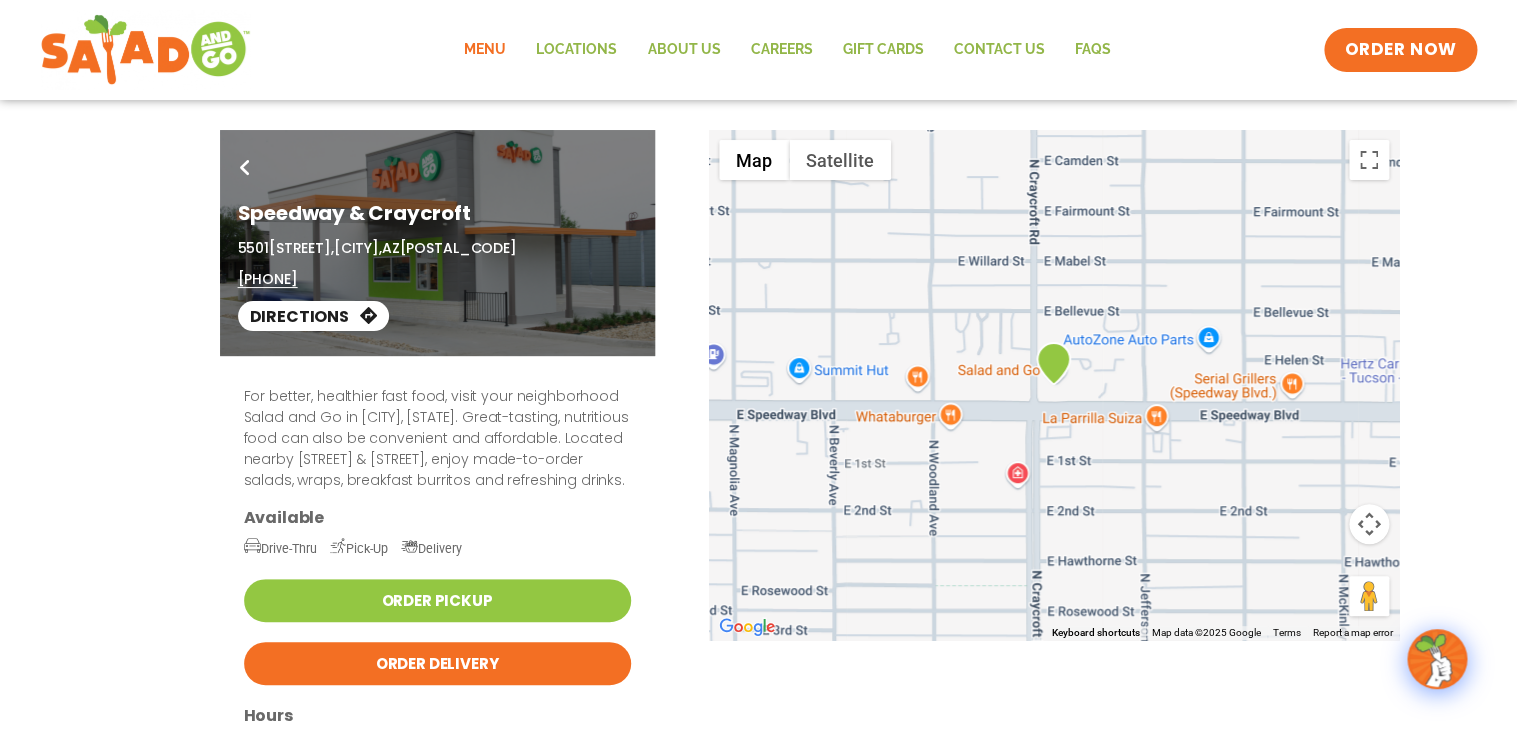 click on "Menu" 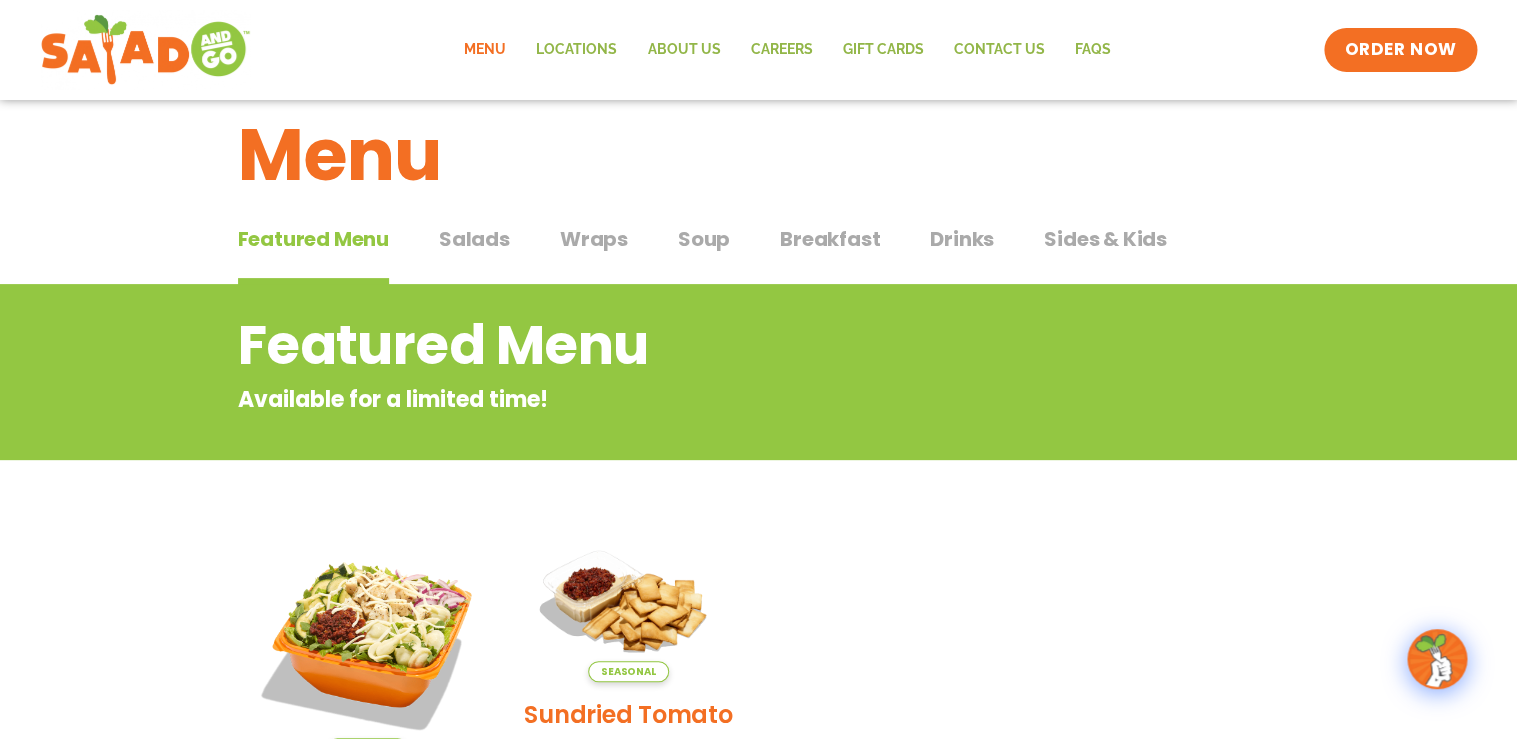 scroll, scrollTop: 0, scrollLeft: 0, axis: both 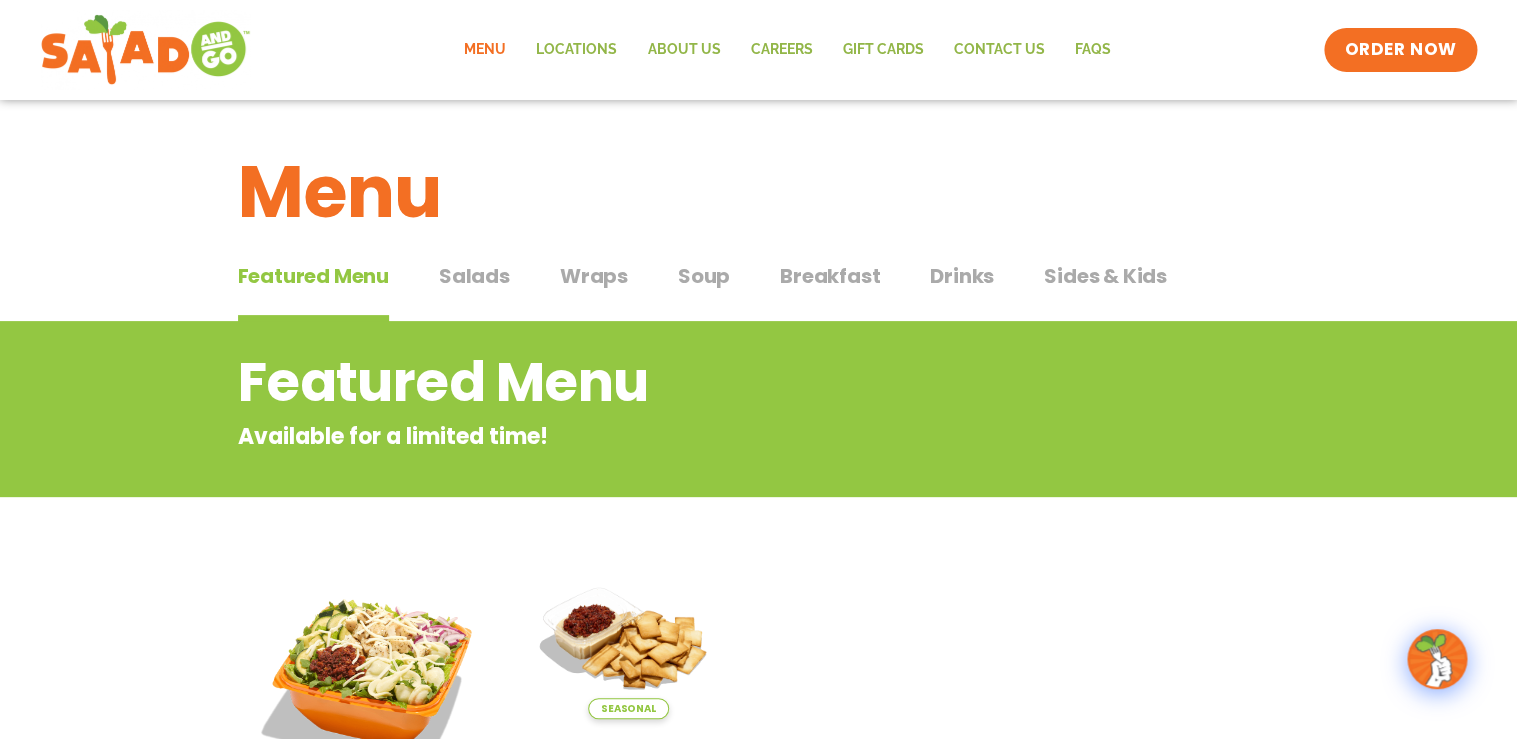 click on "Salads" at bounding box center (474, 276) 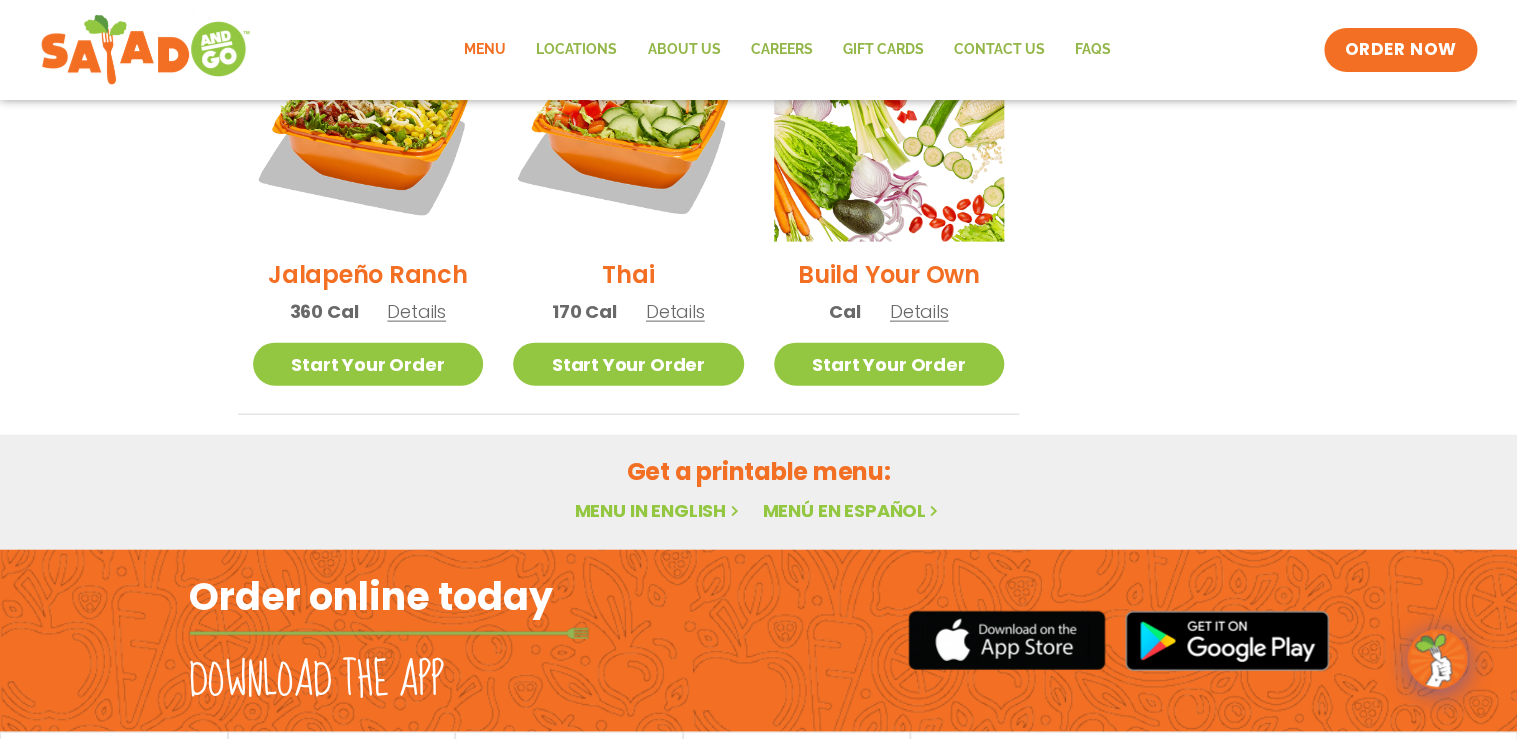 scroll, scrollTop: 1659, scrollLeft: 0, axis: vertical 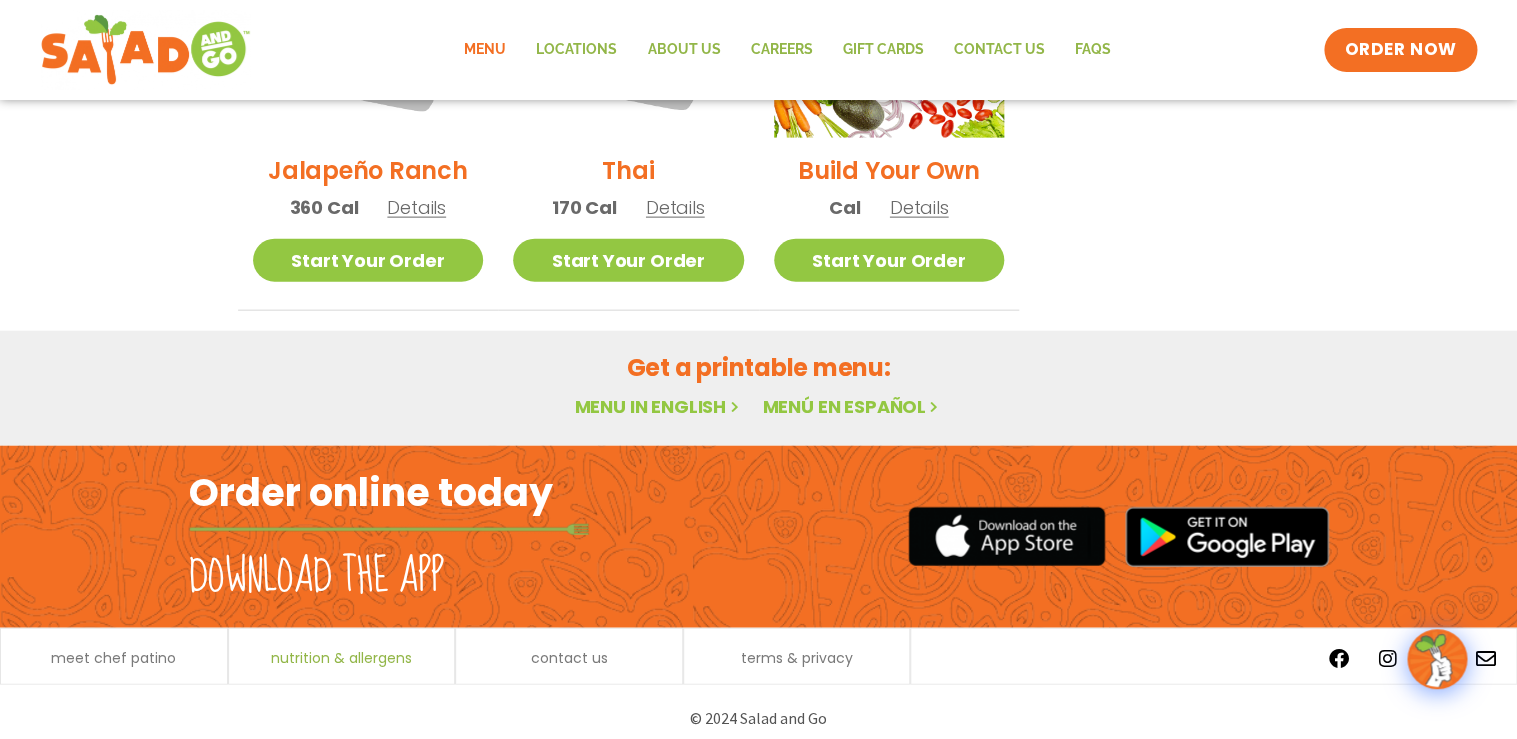 click on "nutrition & allergens" at bounding box center (341, 658) 